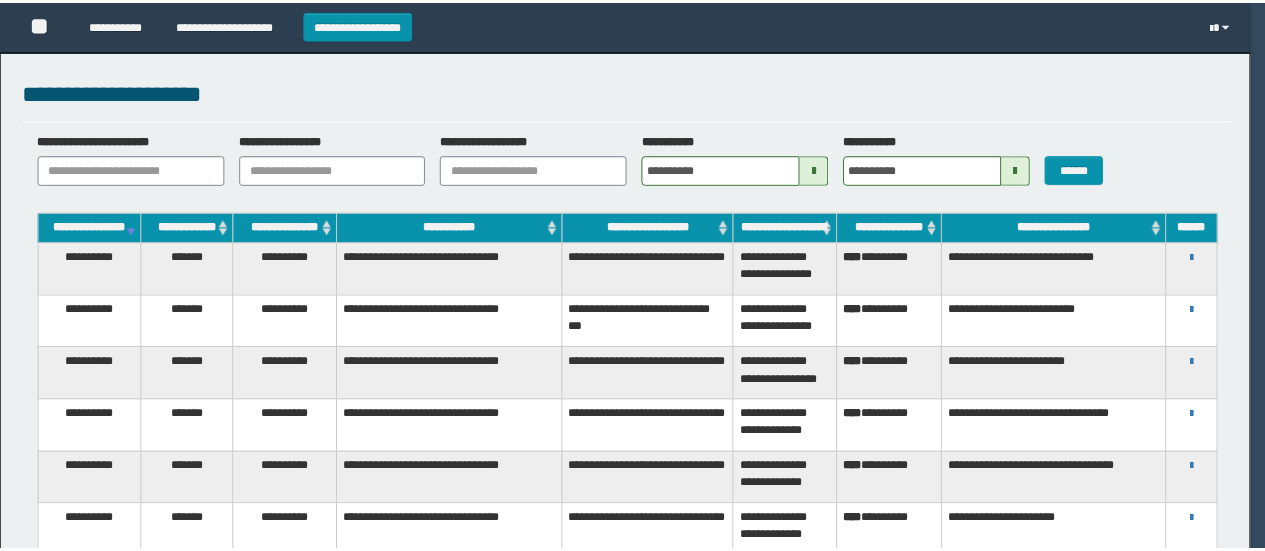 scroll, scrollTop: 0, scrollLeft: 0, axis: both 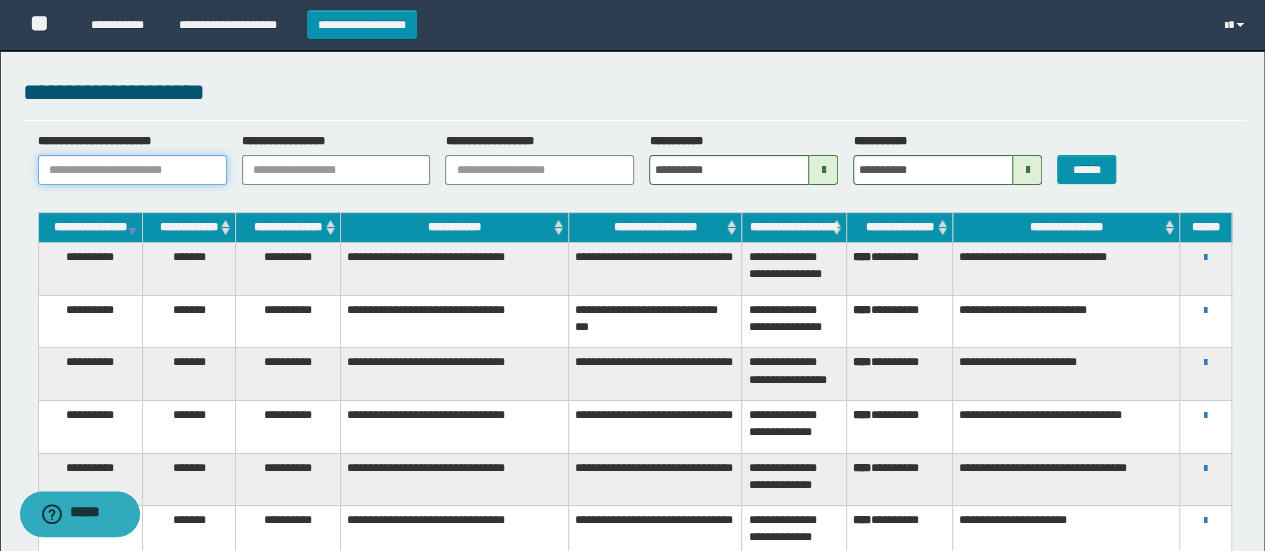 click on "**********" at bounding box center (132, 170) 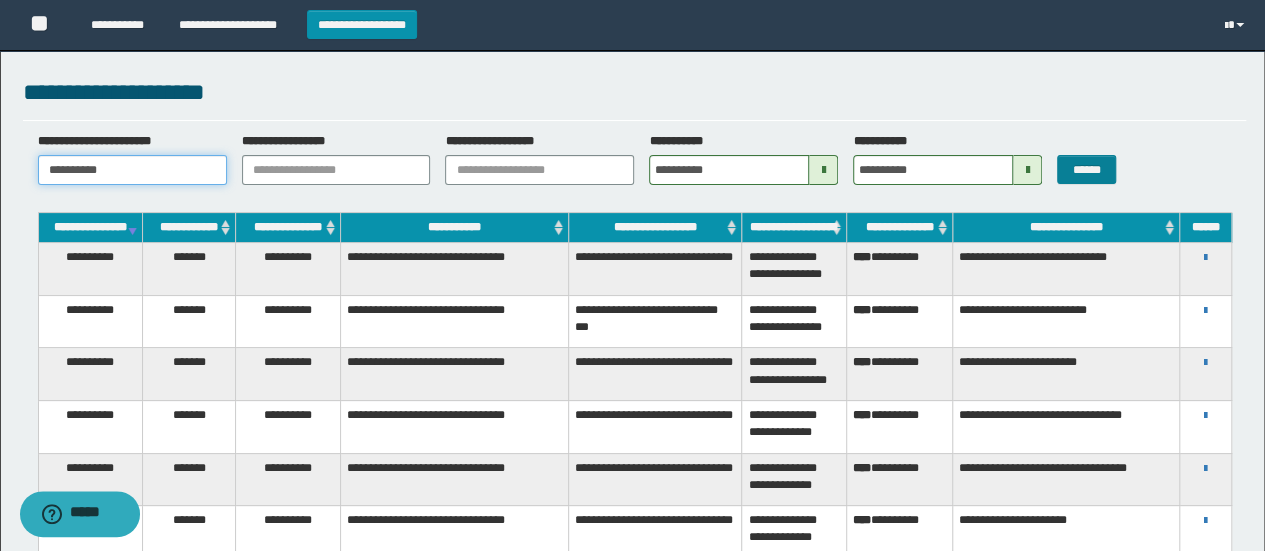 type on "**********" 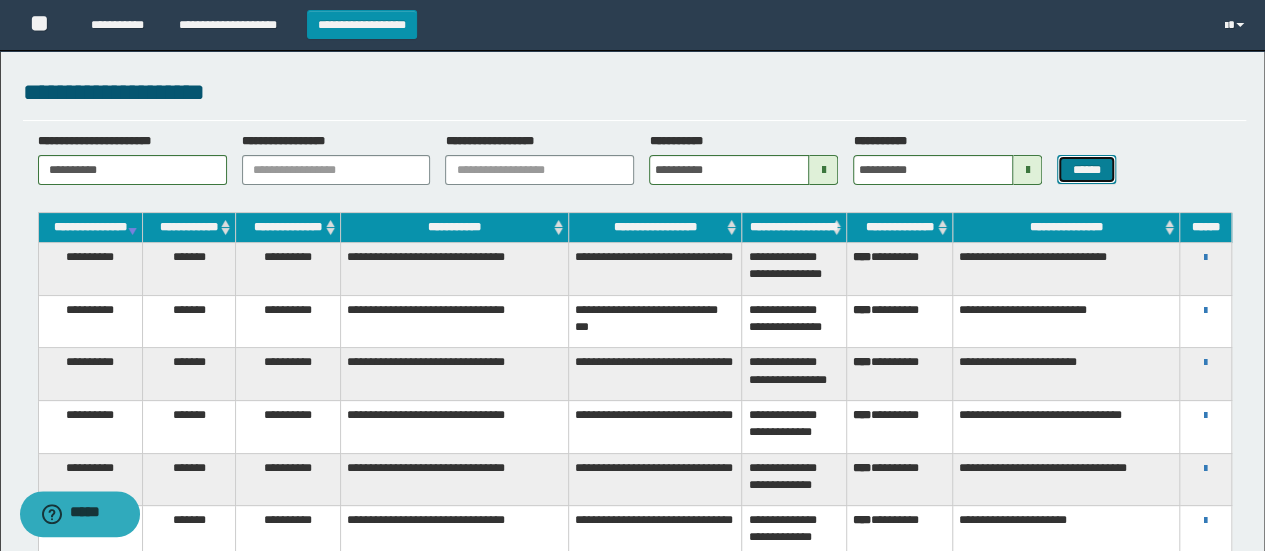 click on "******" at bounding box center [1086, 169] 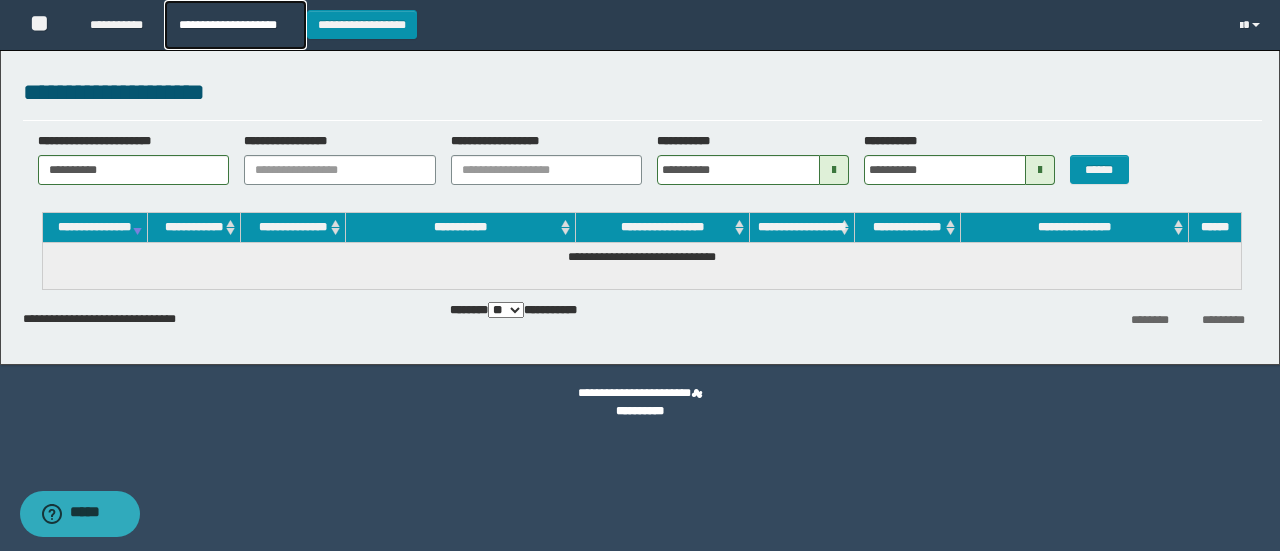 click on "**********" at bounding box center [235, 25] 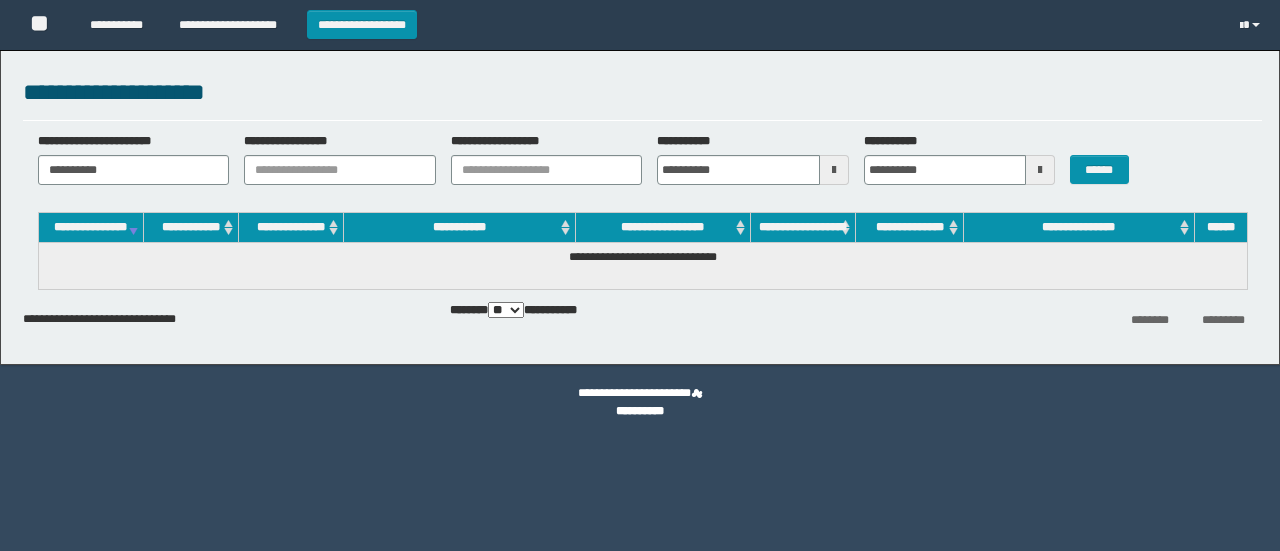 scroll, scrollTop: 0, scrollLeft: 0, axis: both 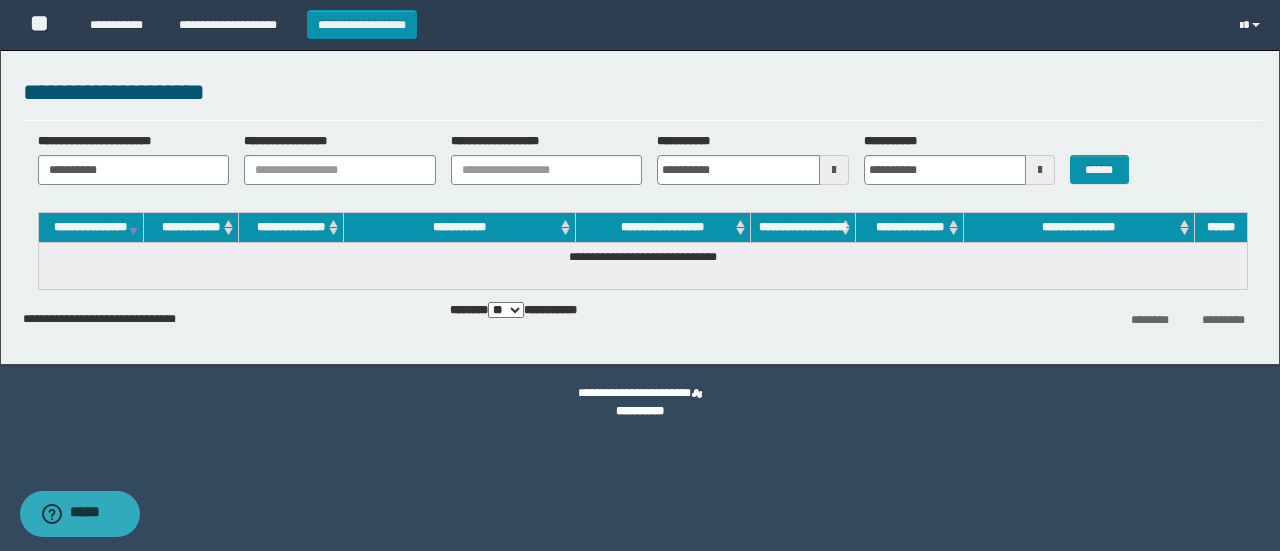 click at bounding box center [834, 170] 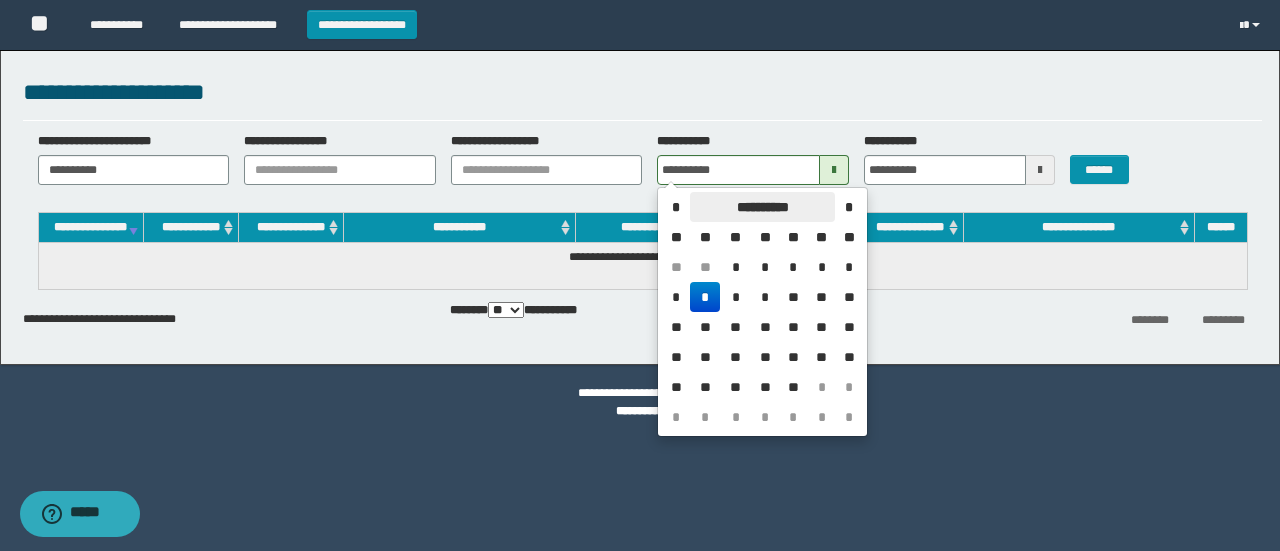 click on "**********" at bounding box center [762, 207] 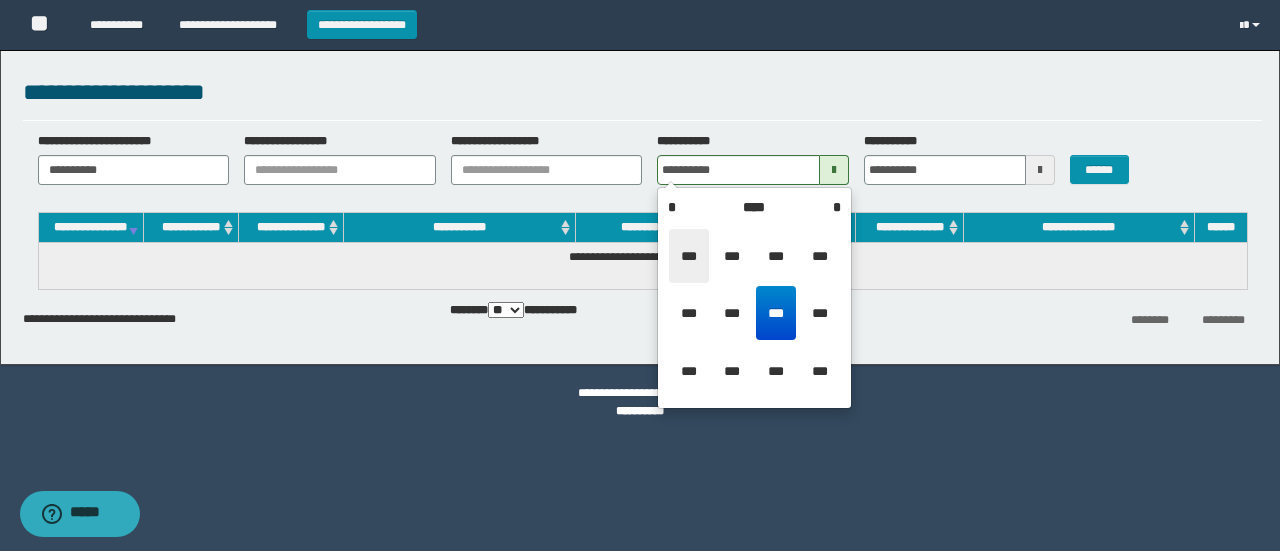 click on "***" at bounding box center [689, 256] 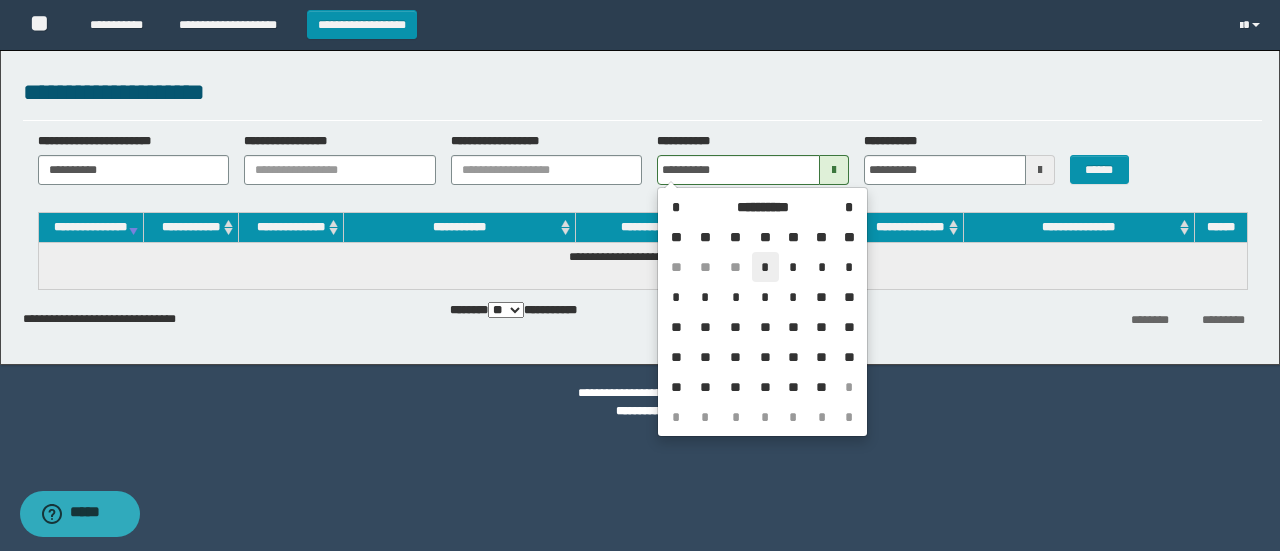click on "*" at bounding box center [766, 267] 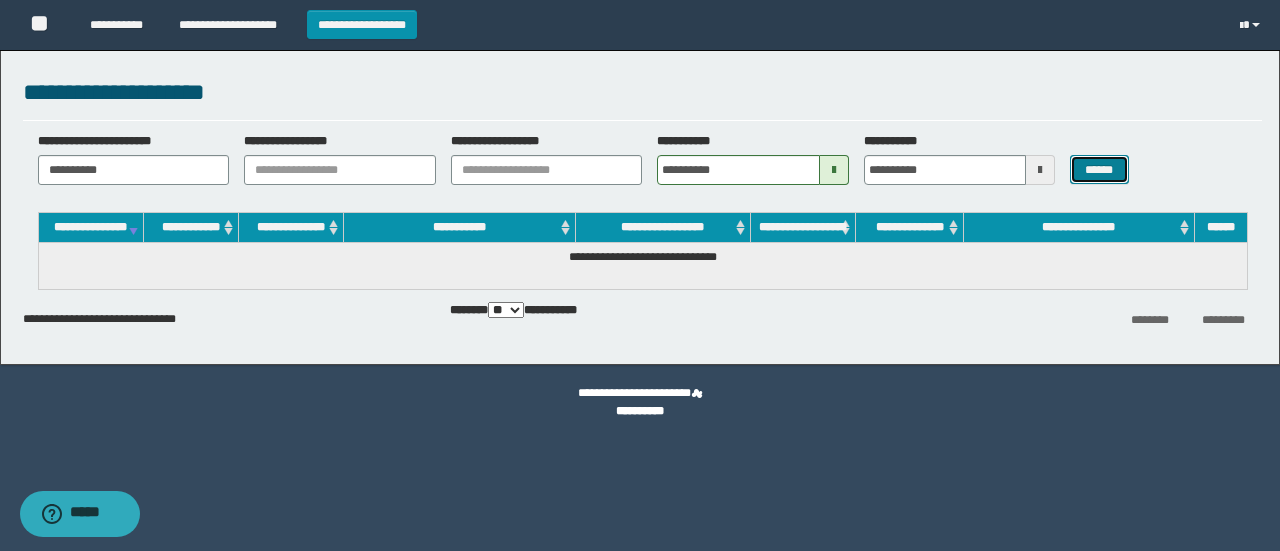 click on "******" at bounding box center [1099, 169] 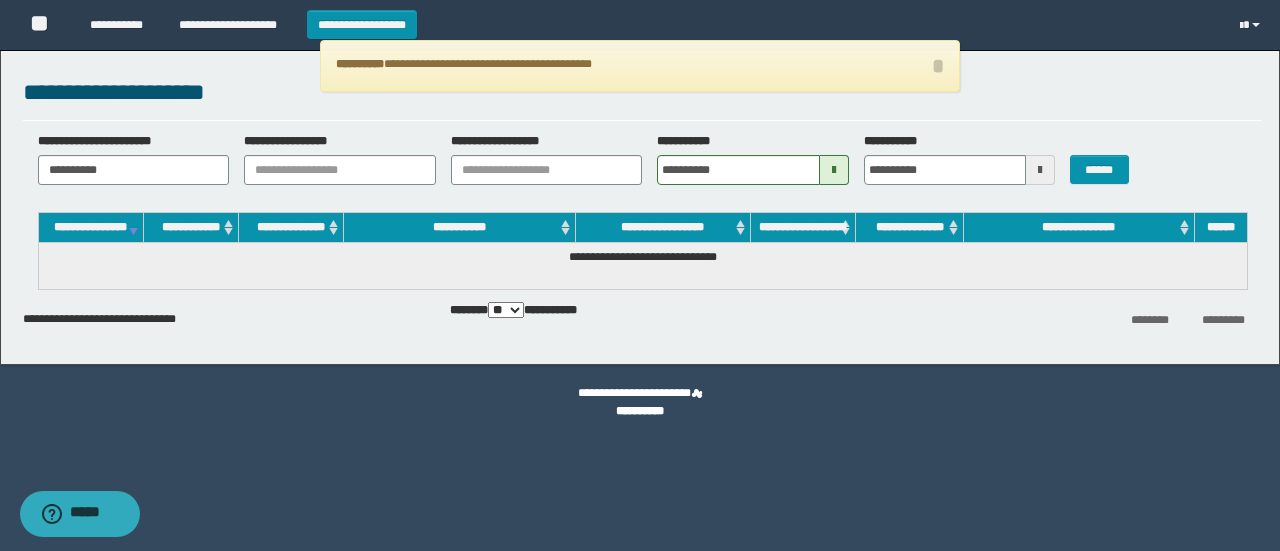 click at bounding box center (834, 170) 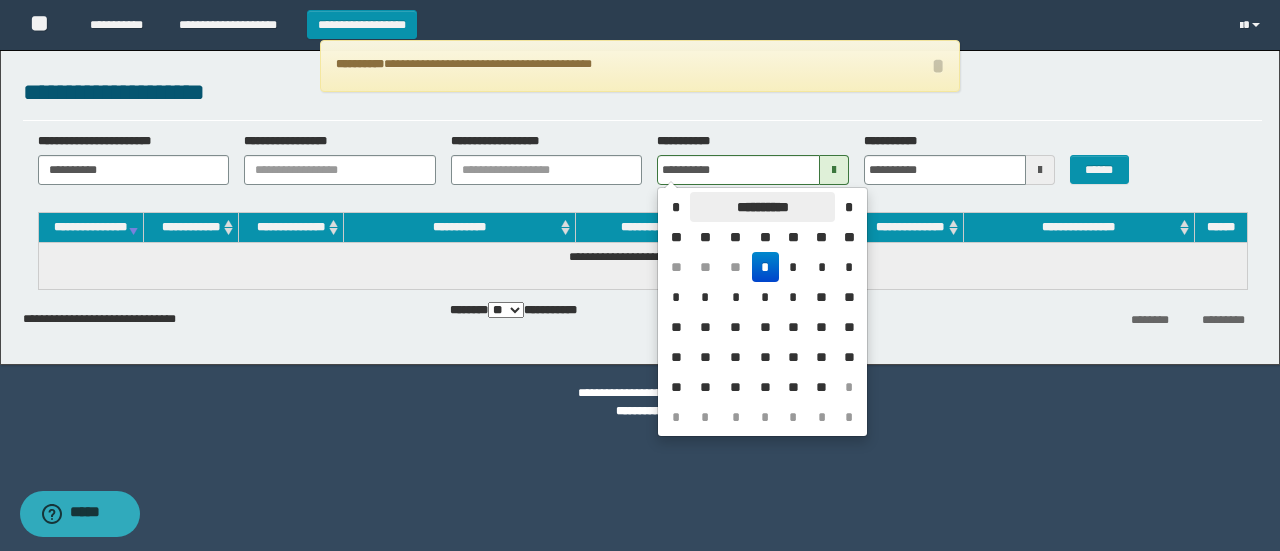 click on "**********" at bounding box center [762, 207] 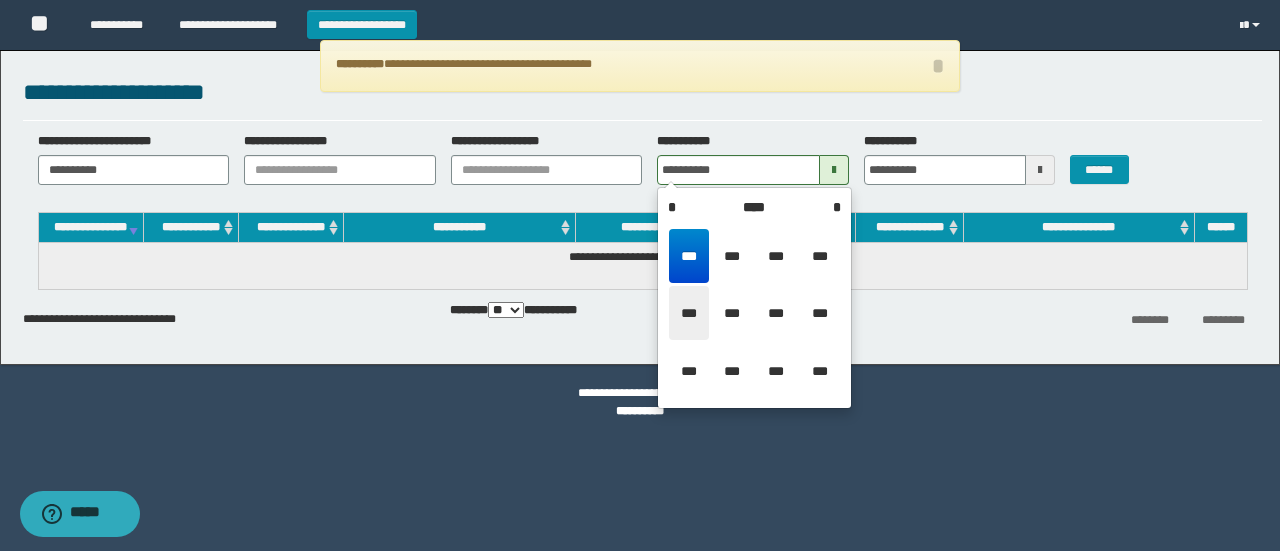 click on "***" at bounding box center (689, 313) 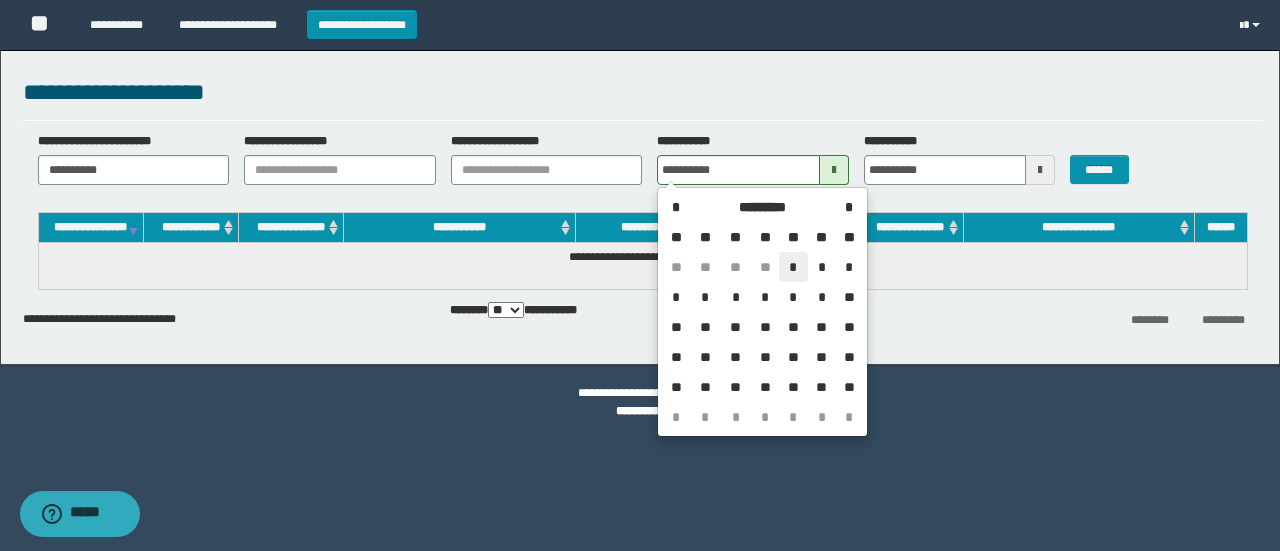 click on "*" at bounding box center [793, 267] 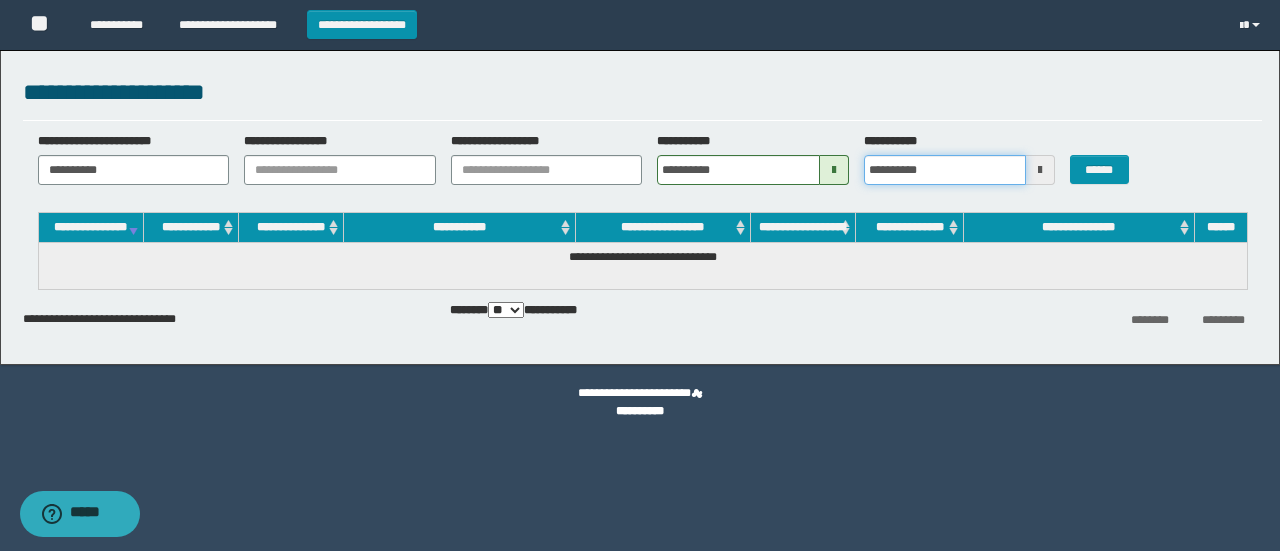 click on "**********" at bounding box center [945, 170] 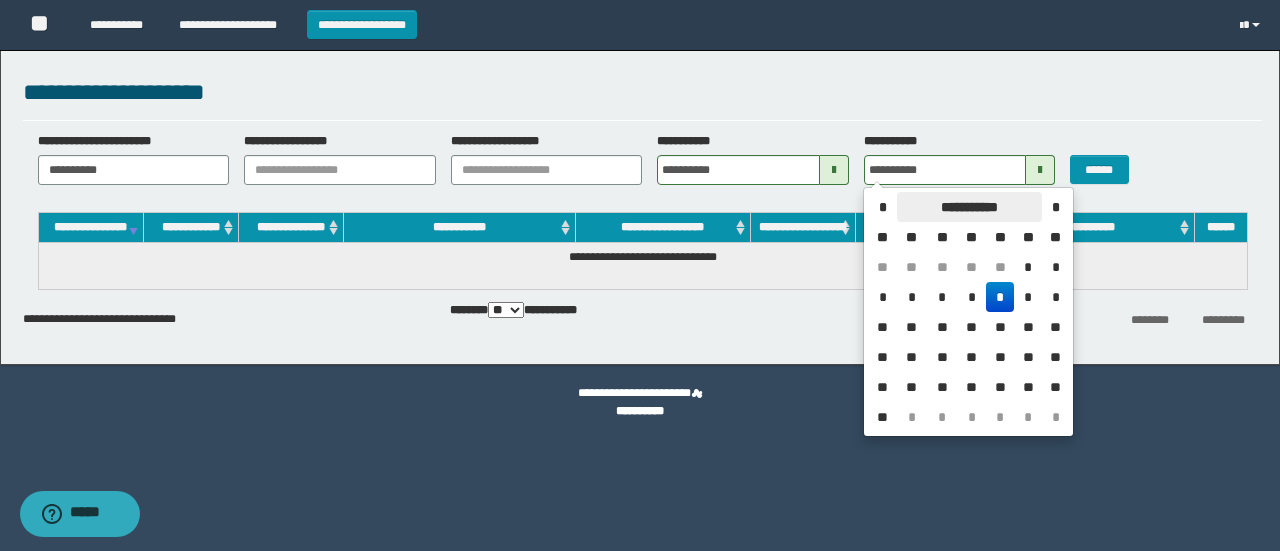 click on "**********" at bounding box center [969, 207] 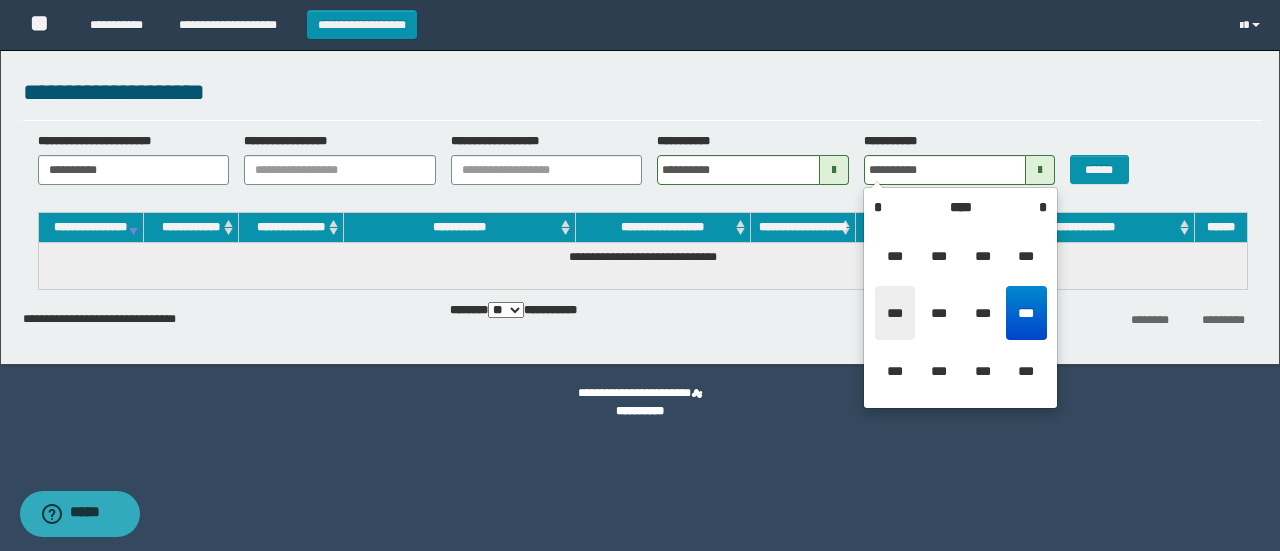 click on "***" at bounding box center [895, 313] 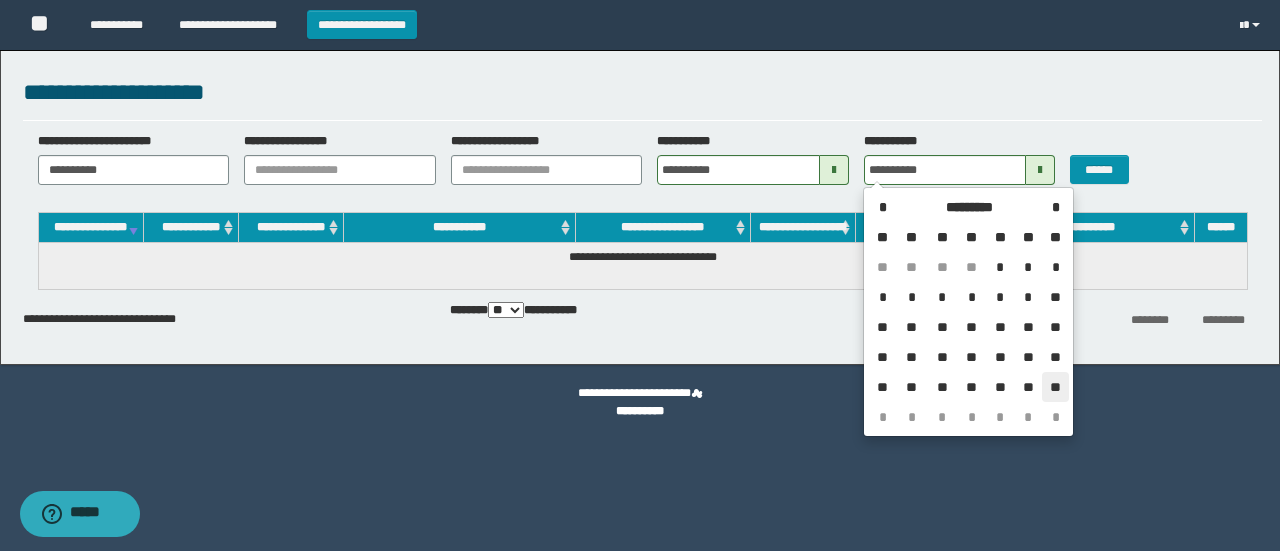 click on "**" at bounding box center [1055, 387] 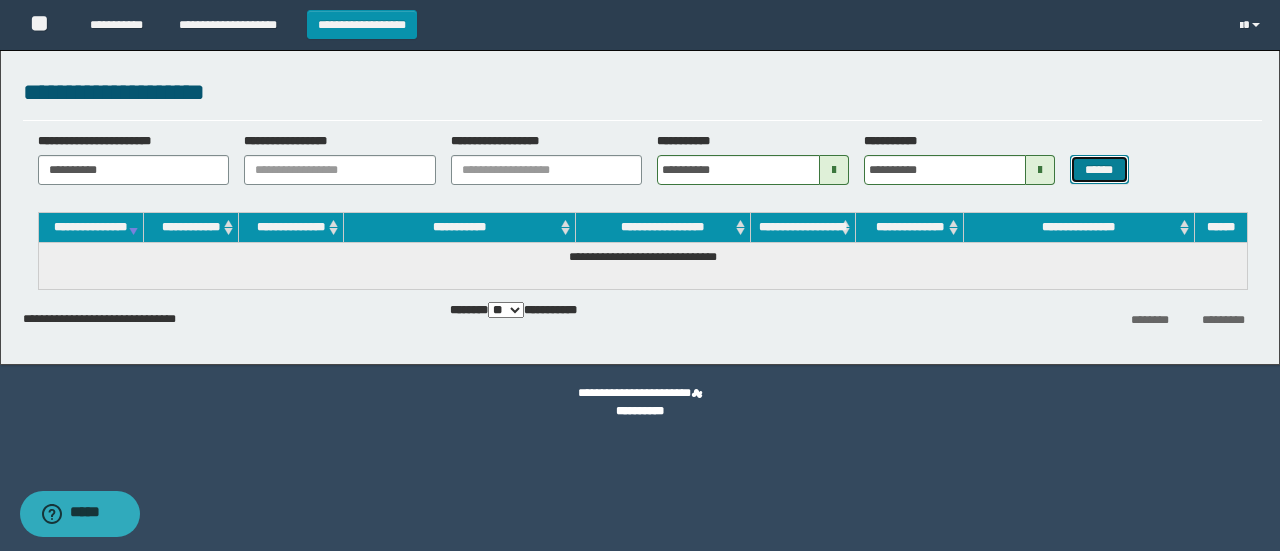 click on "******" at bounding box center [1099, 169] 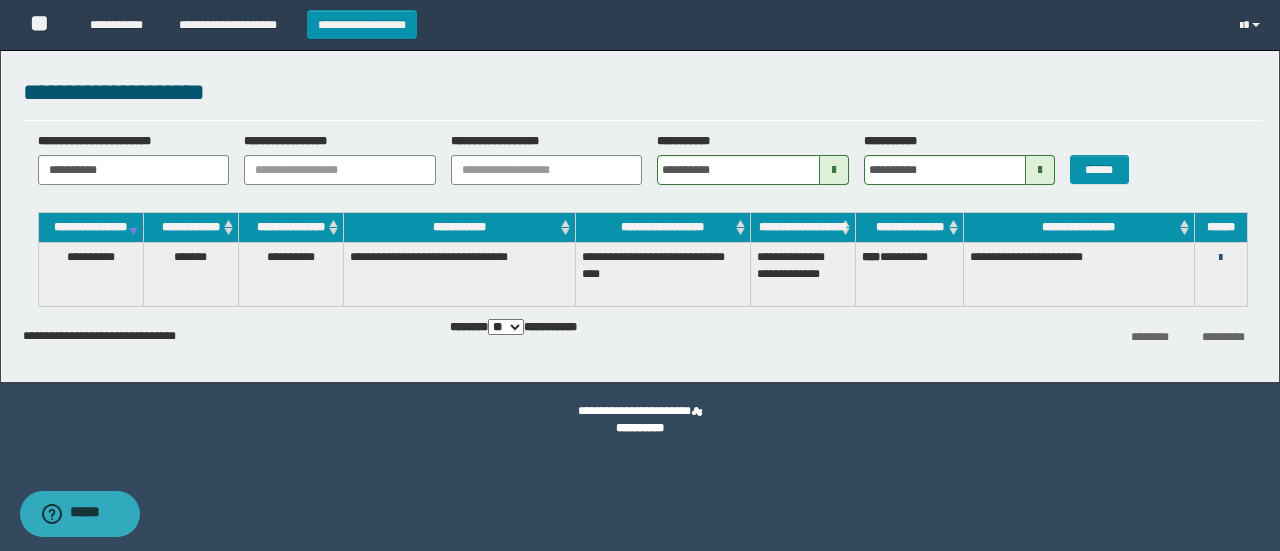 click at bounding box center [1220, 258] 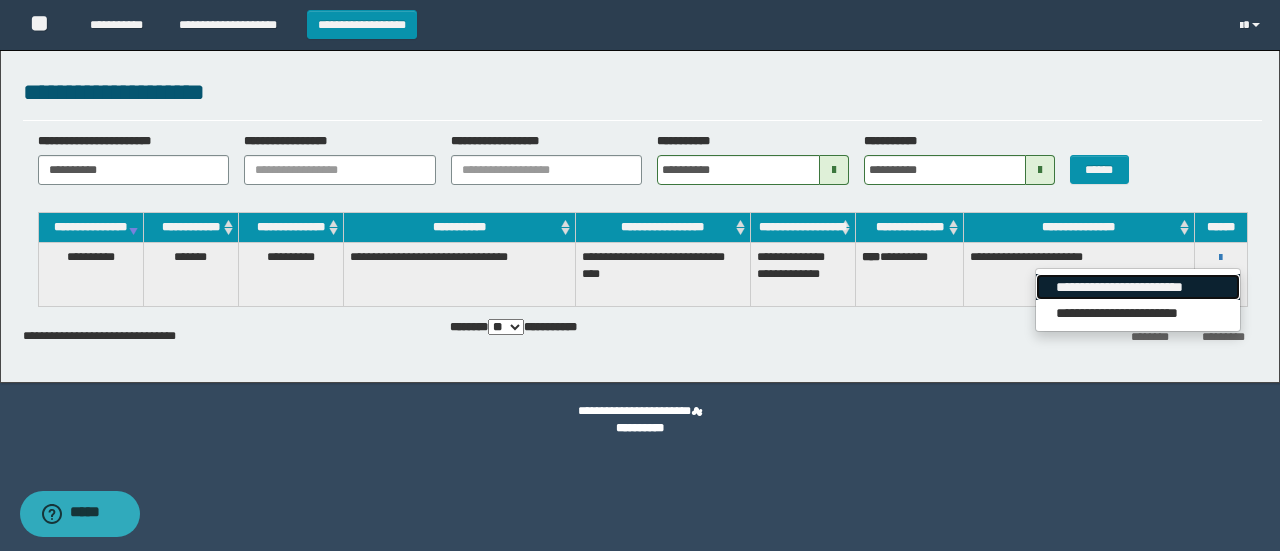 click on "**********" at bounding box center [1137, 287] 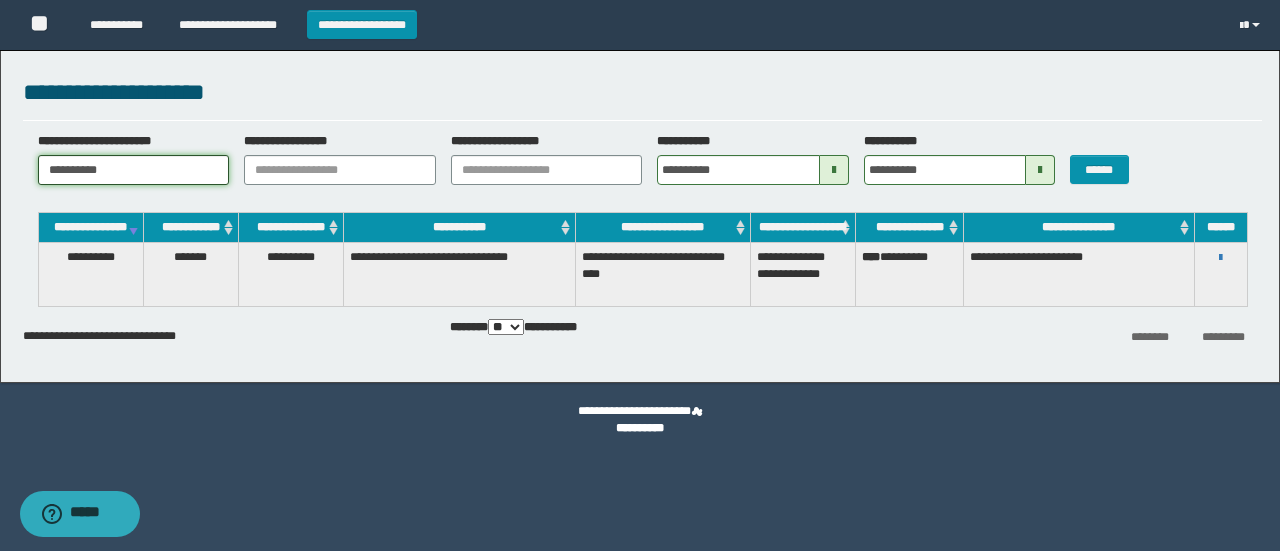 drag, startPoint x: 148, startPoint y: 175, endPoint x: 0, endPoint y: 172, distance: 148.0304 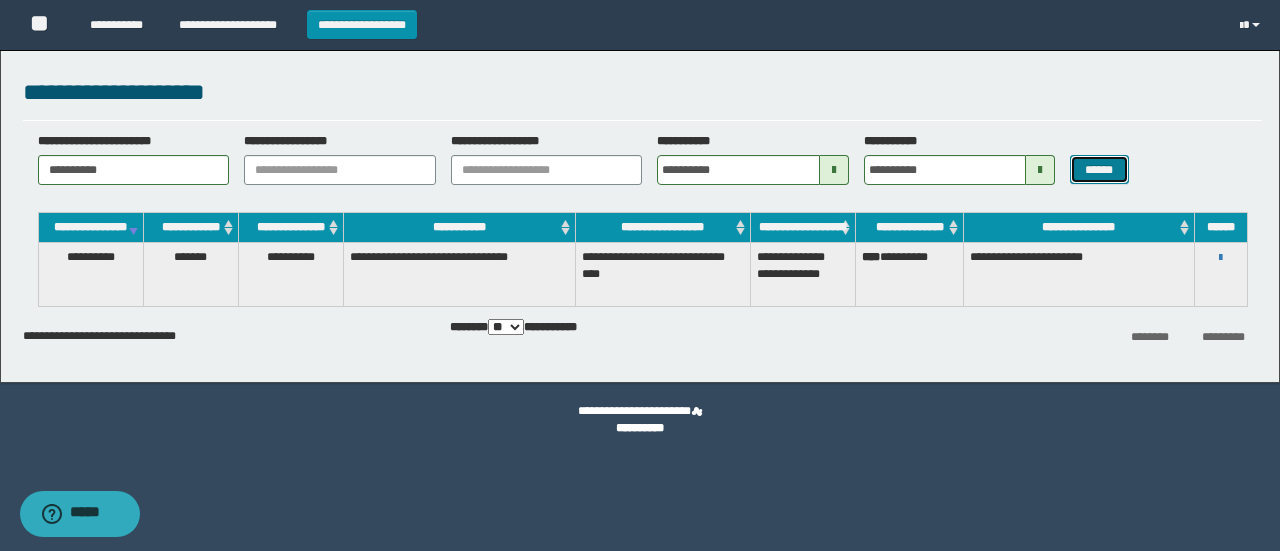 click on "******" at bounding box center (1099, 169) 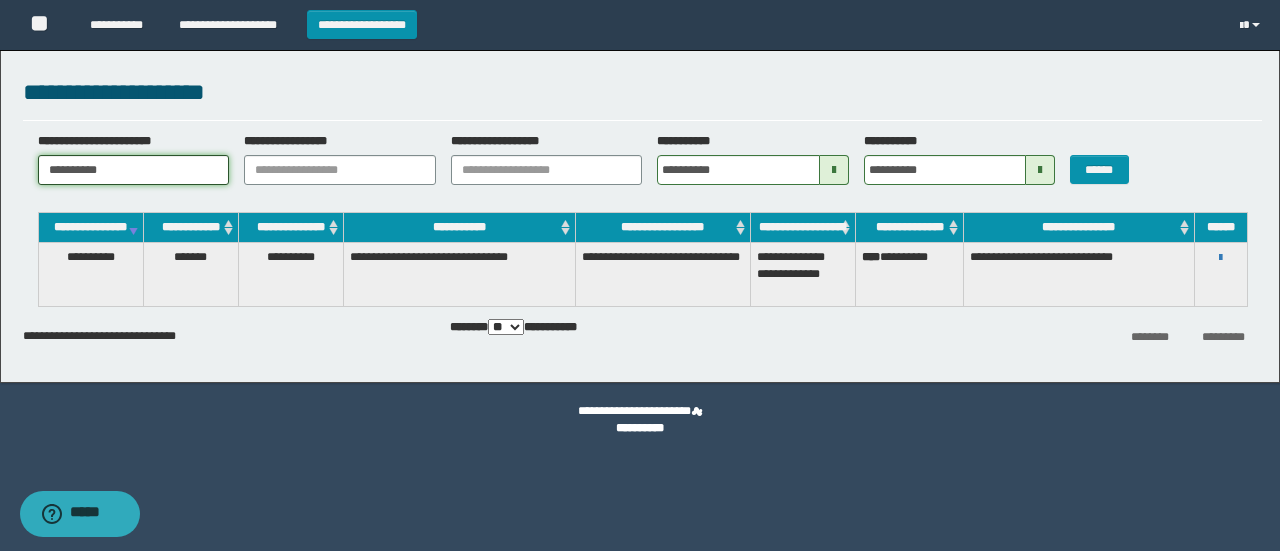 drag, startPoint x: 163, startPoint y: 161, endPoint x: 1206, endPoint y: 177, distance: 1043.1227 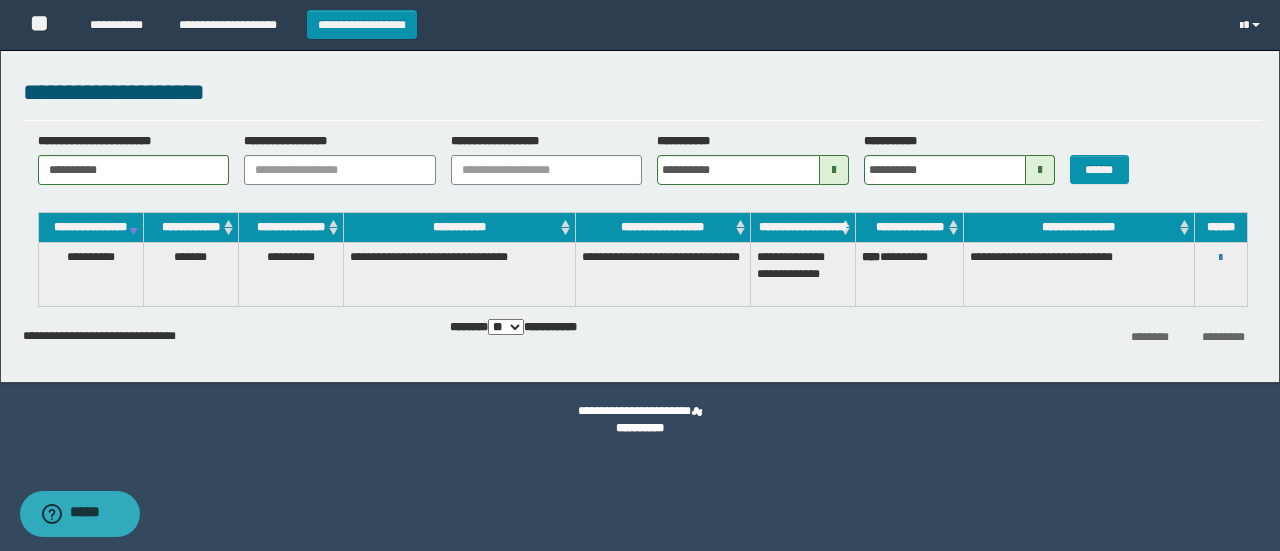 click on "******" at bounding box center (1106, 158) 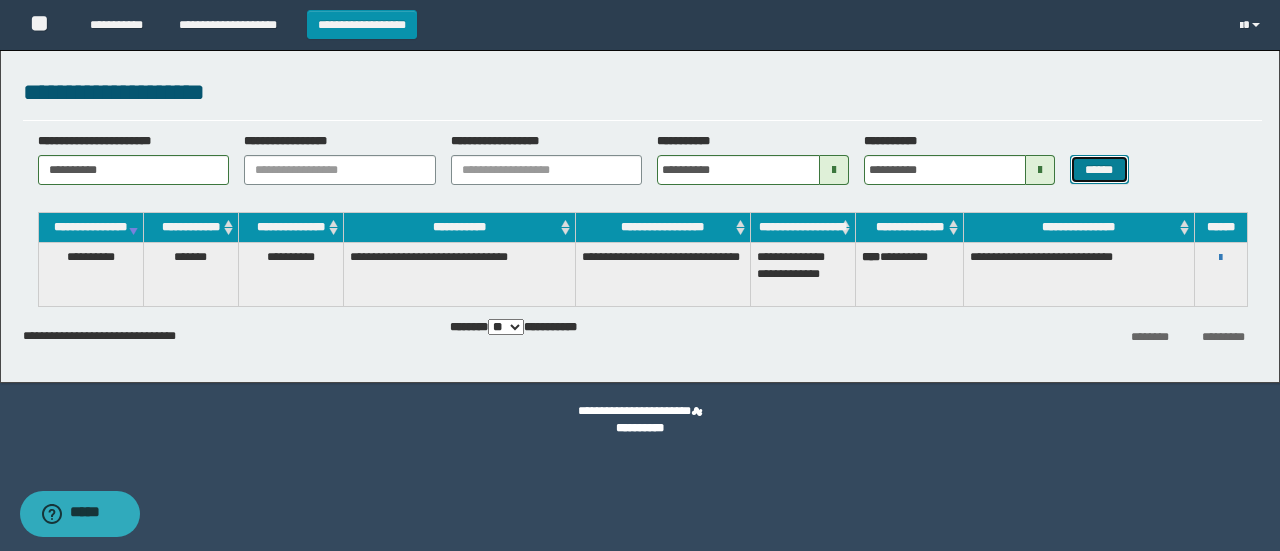 click on "******" at bounding box center (1099, 169) 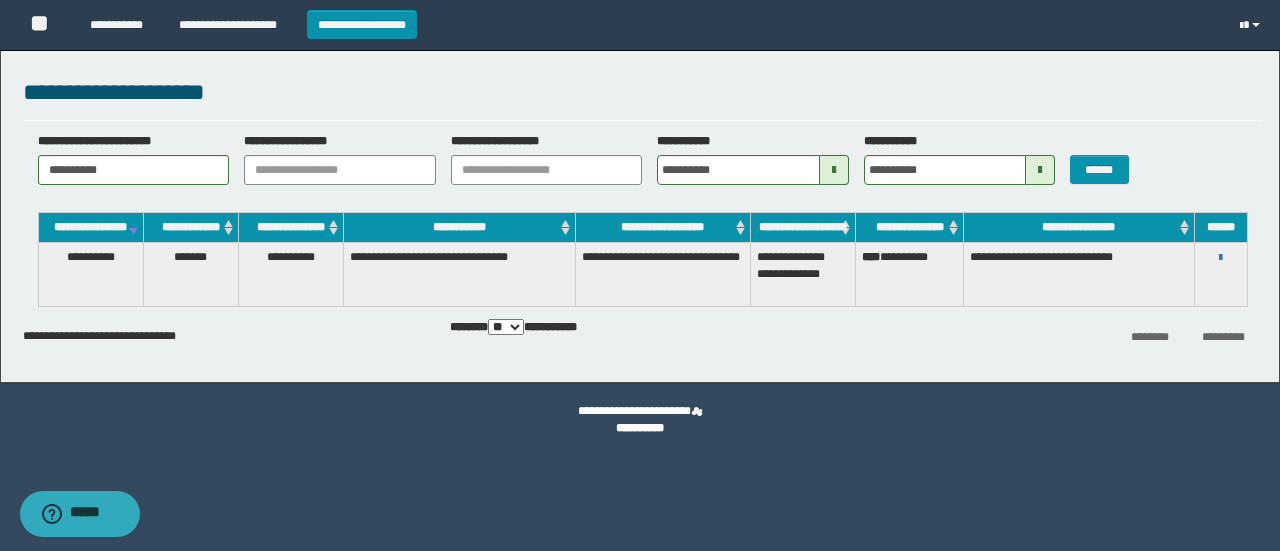 click at bounding box center (834, 170) 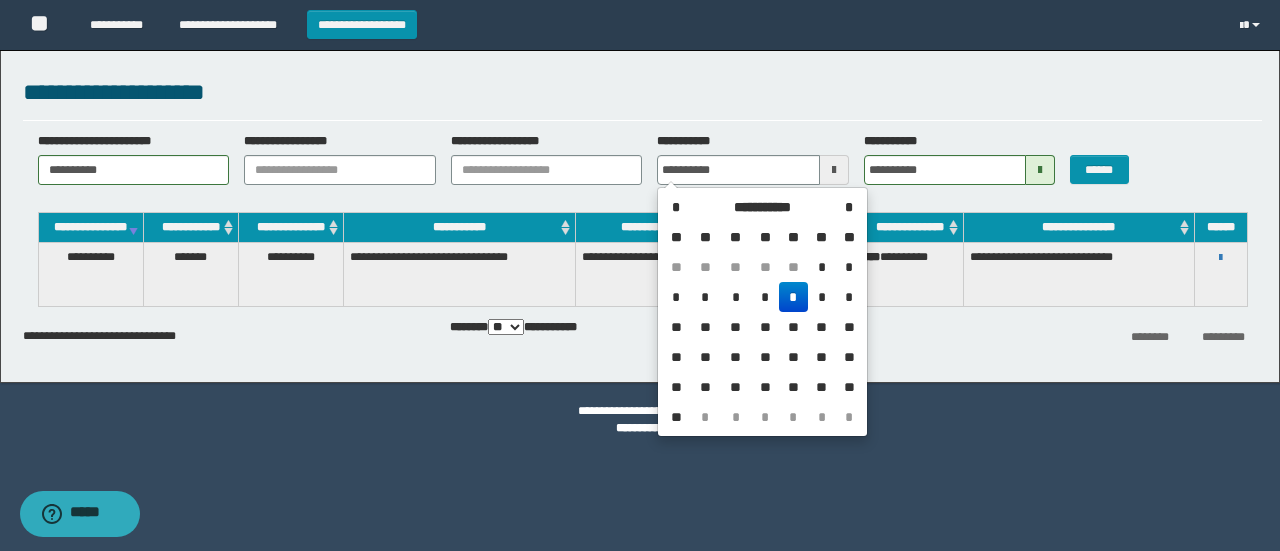 click at bounding box center [834, 170] 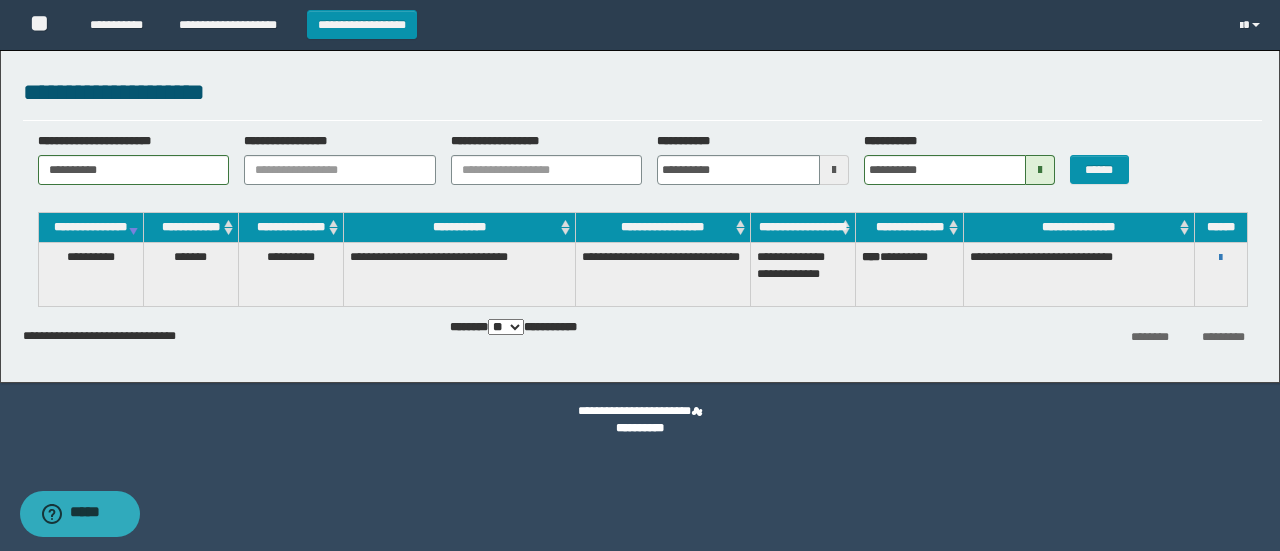 click on "**********" at bounding box center [640, 211] 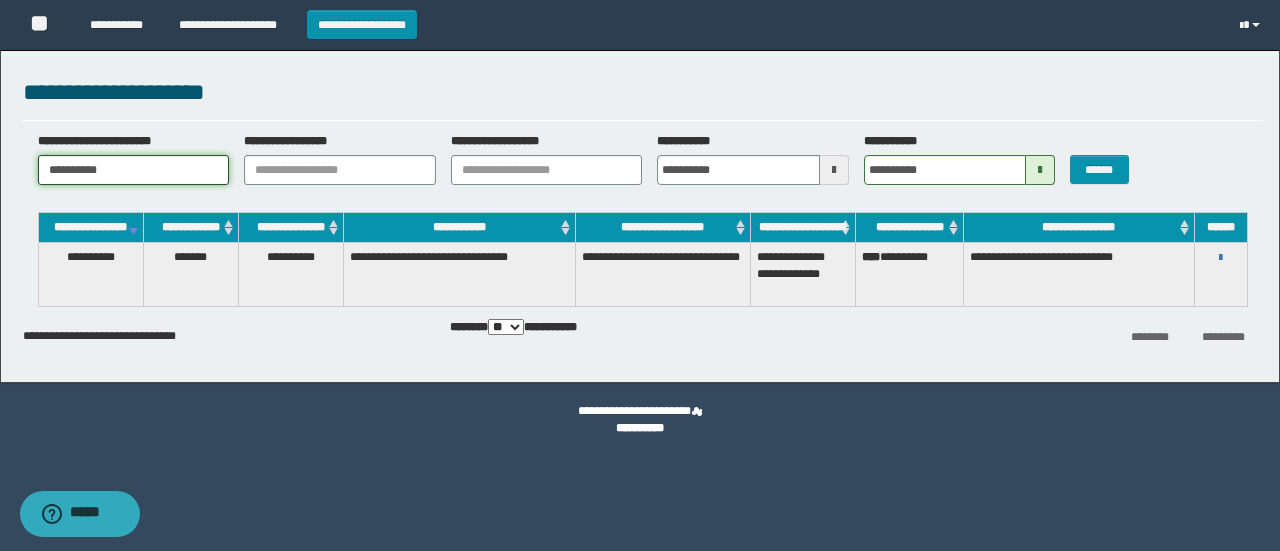 click on "**********" at bounding box center (640, 211) 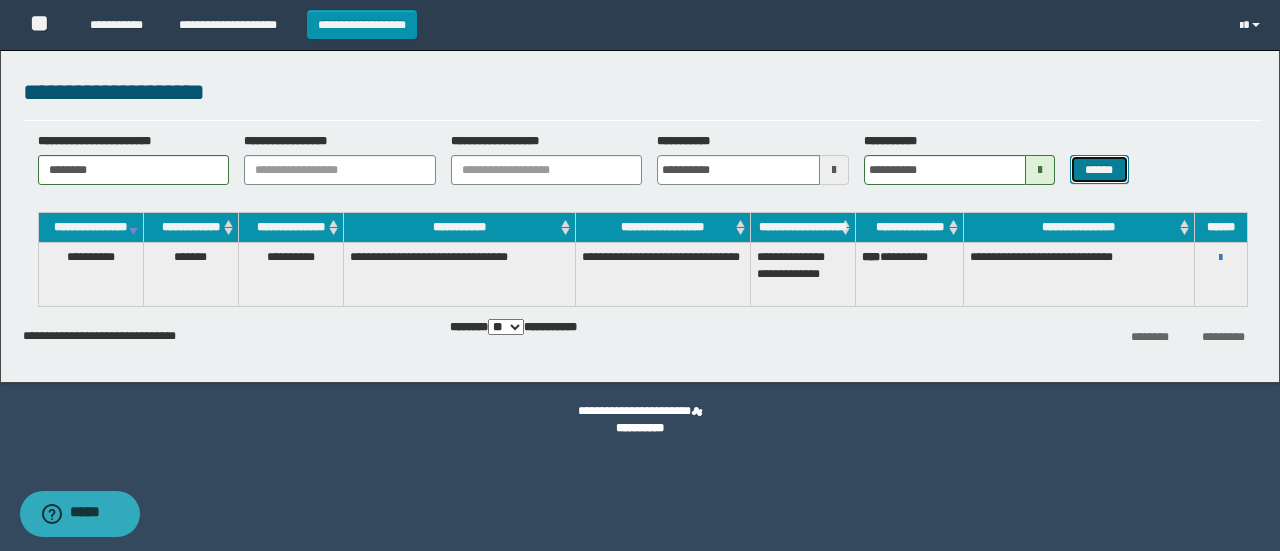 click on "******" at bounding box center [1099, 169] 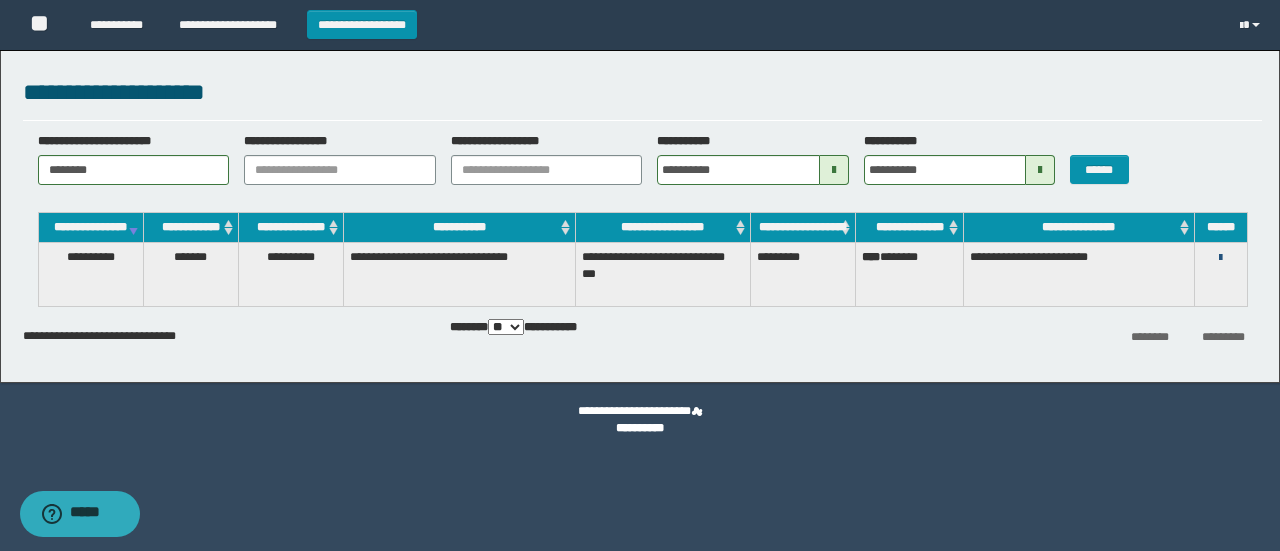 click at bounding box center (1220, 258) 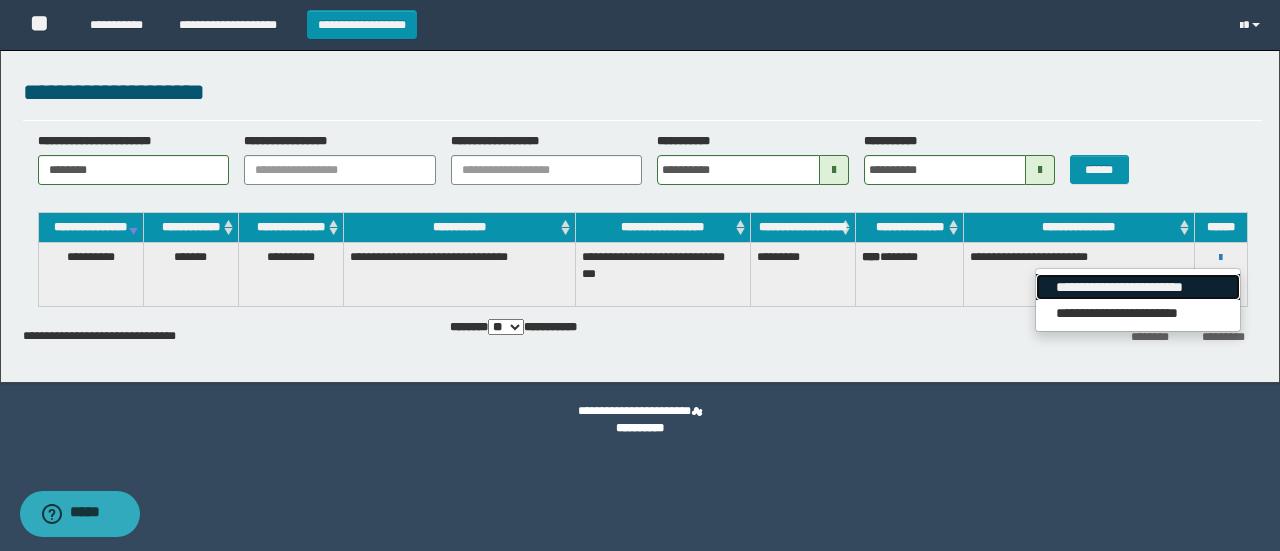 click on "**********" at bounding box center (1137, 287) 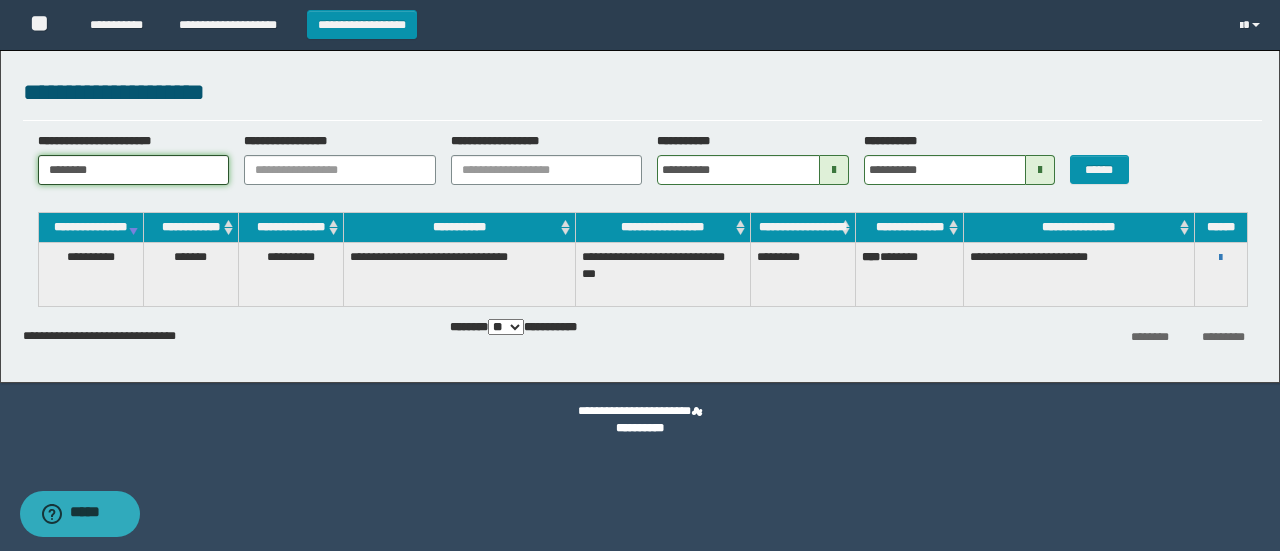 drag, startPoint x: 159, startPoint y: 165, endPoint x: 0, endPoint y: 159, distance: 159.11317 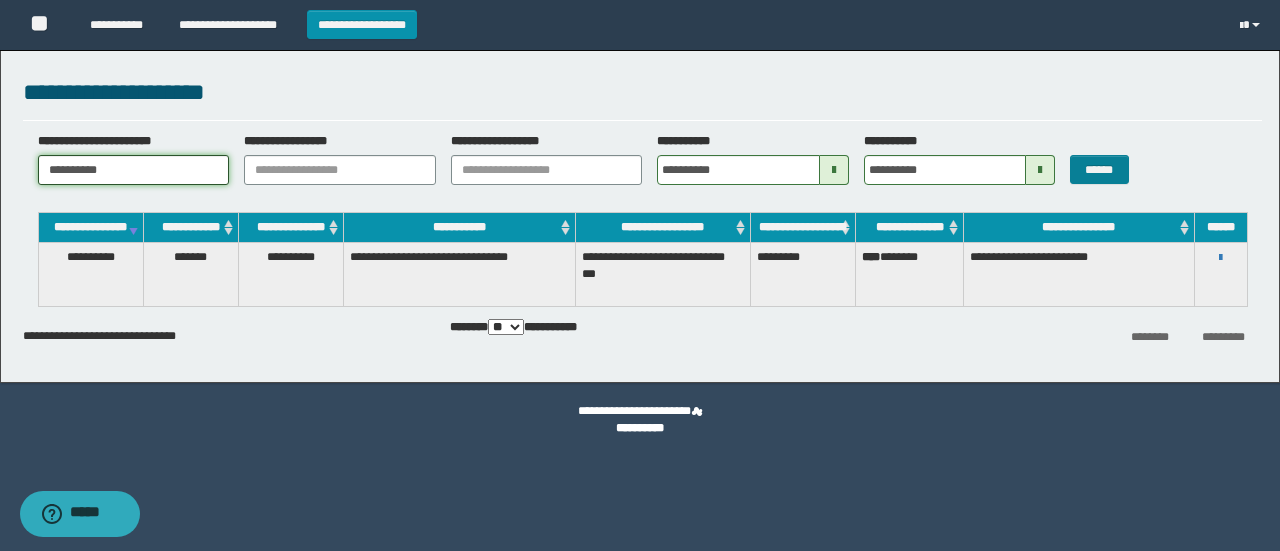 type on "**********" 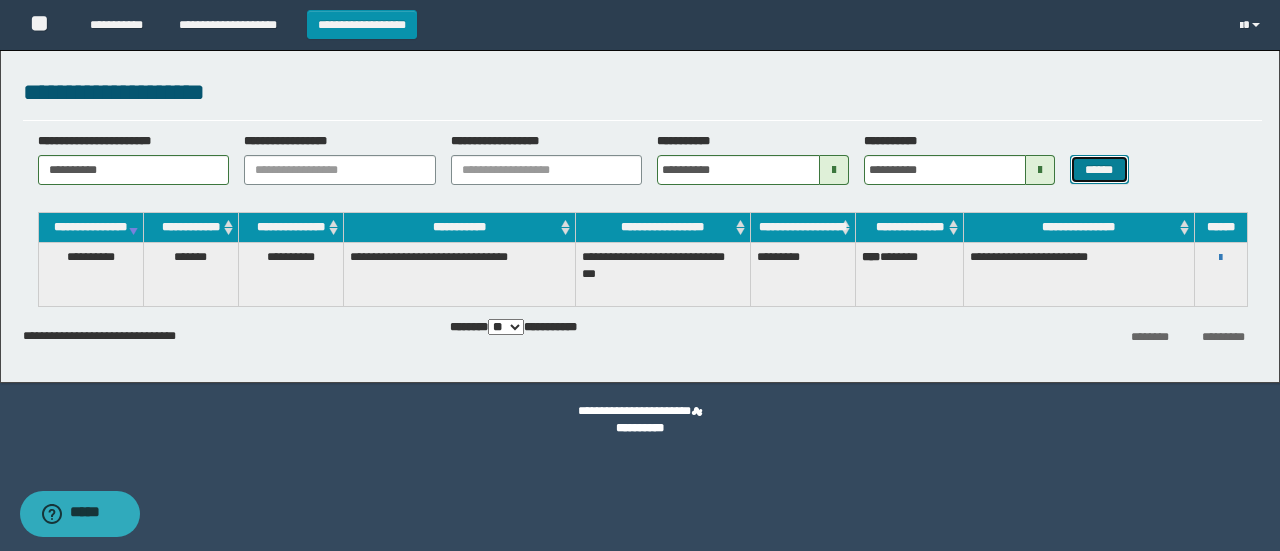 click on "******" at bounding box center (1099, 169) 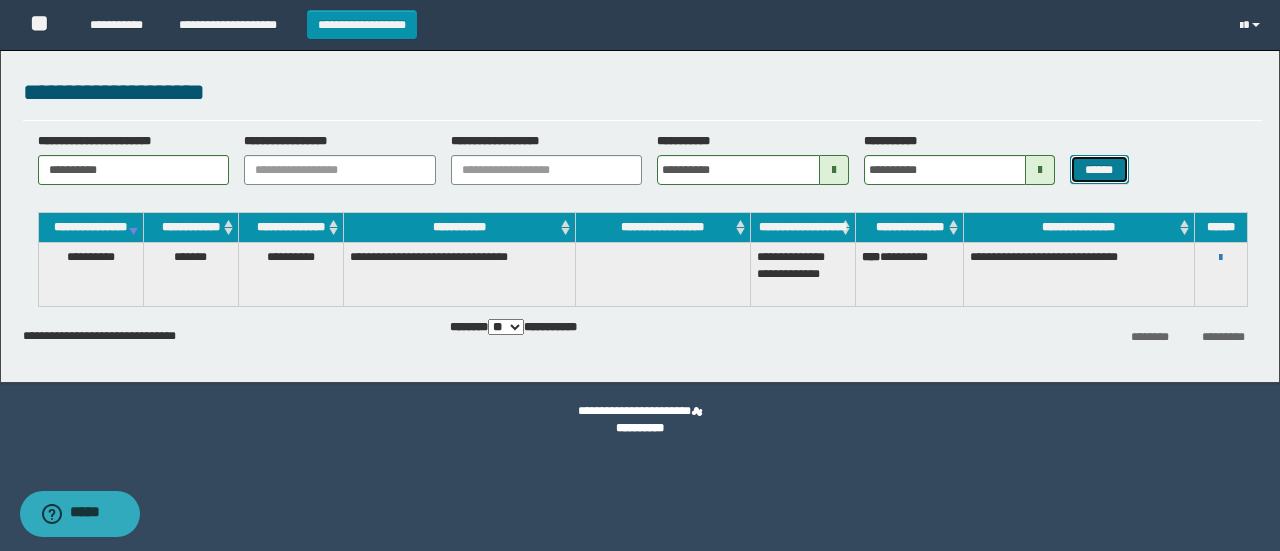 type 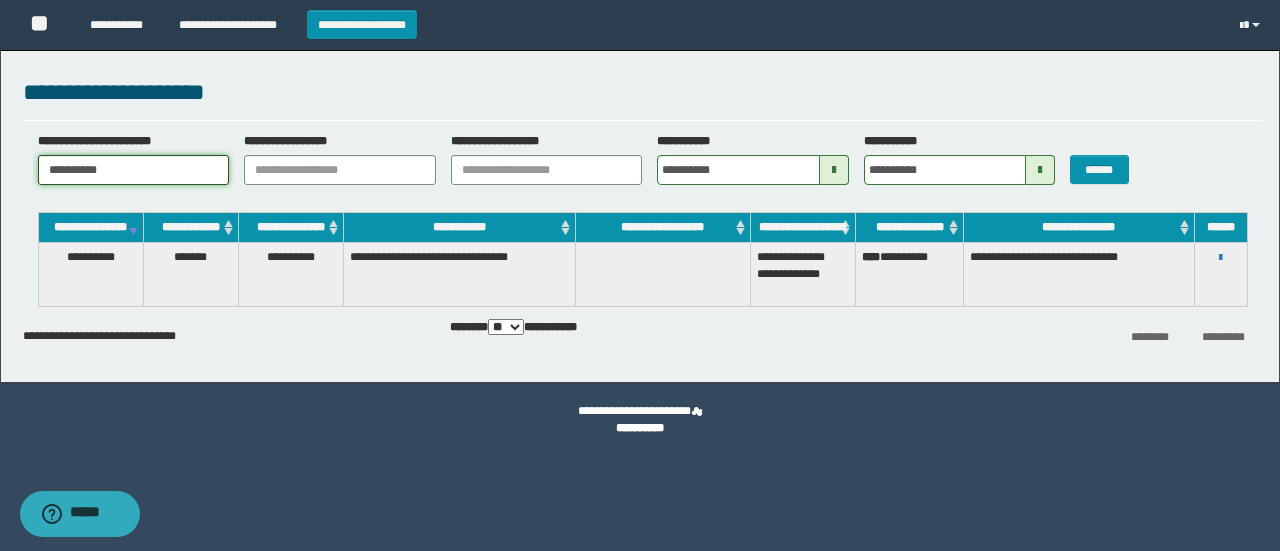 drag, startPoint x: 143, startPoint y: 167, endPoint x: 0, endPoint y: 152, distance: 143.78456 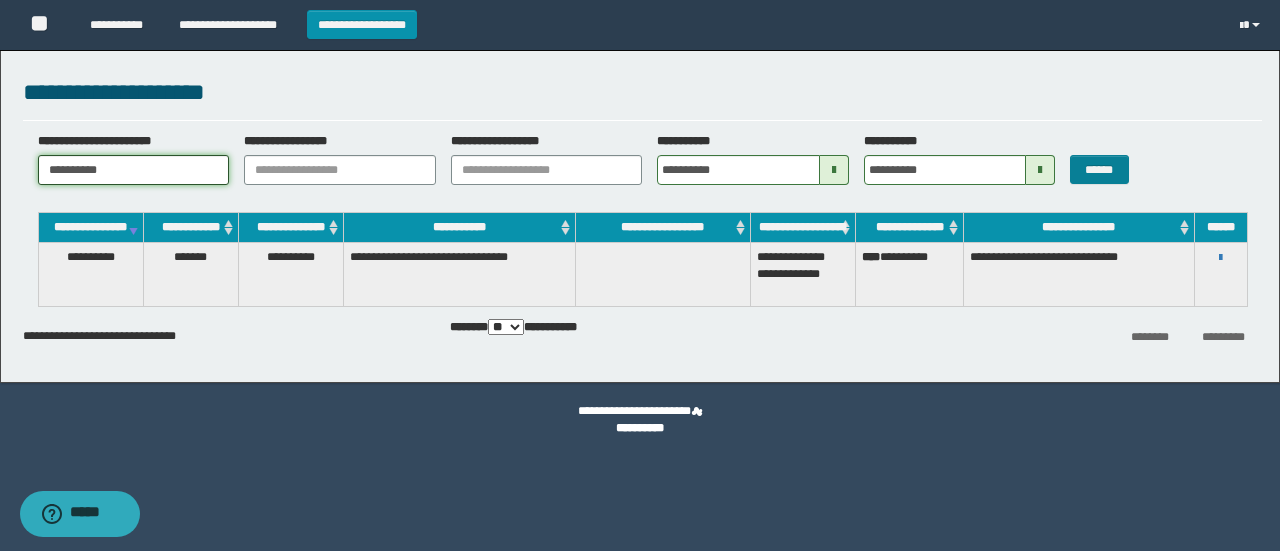 type on "**********" 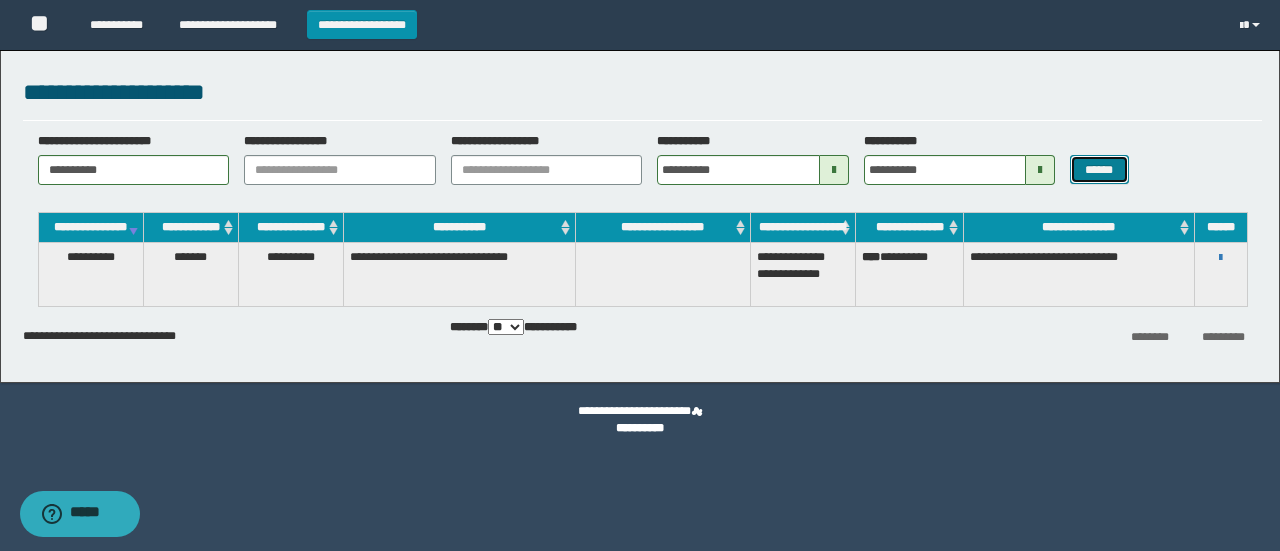 click on "******" at bounding box center (1099, 169) 